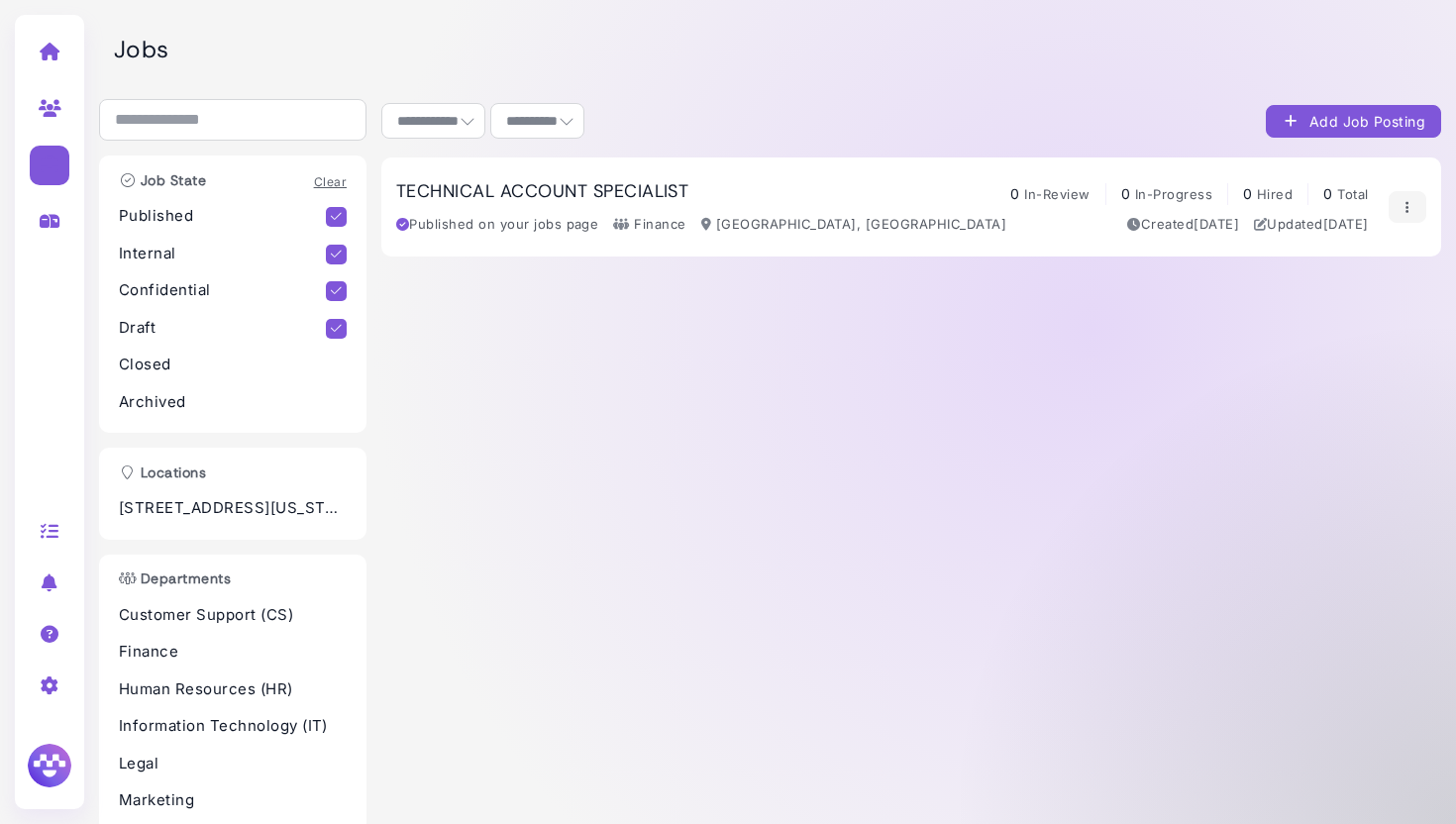 select on "**********" 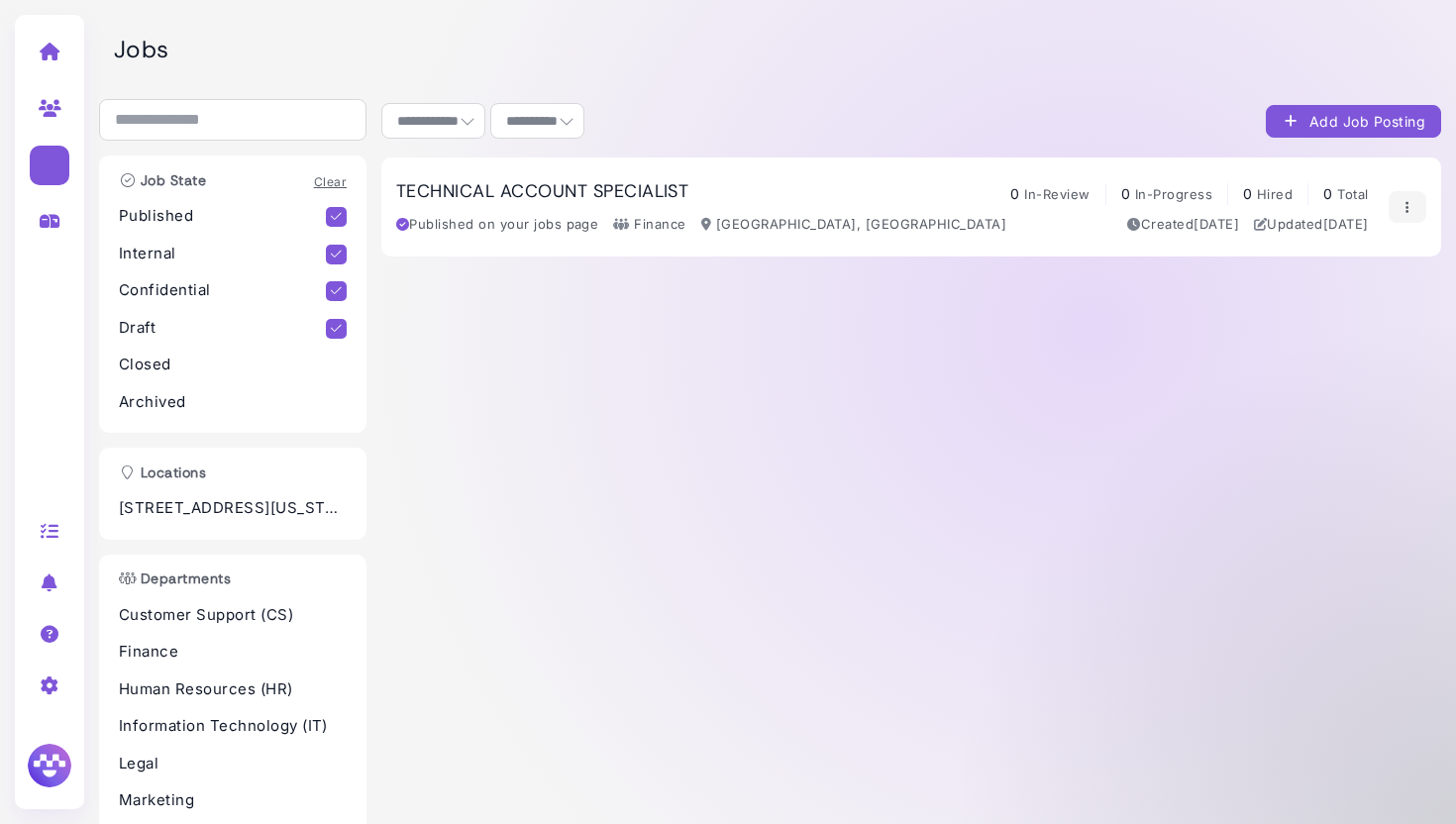 select on "**" 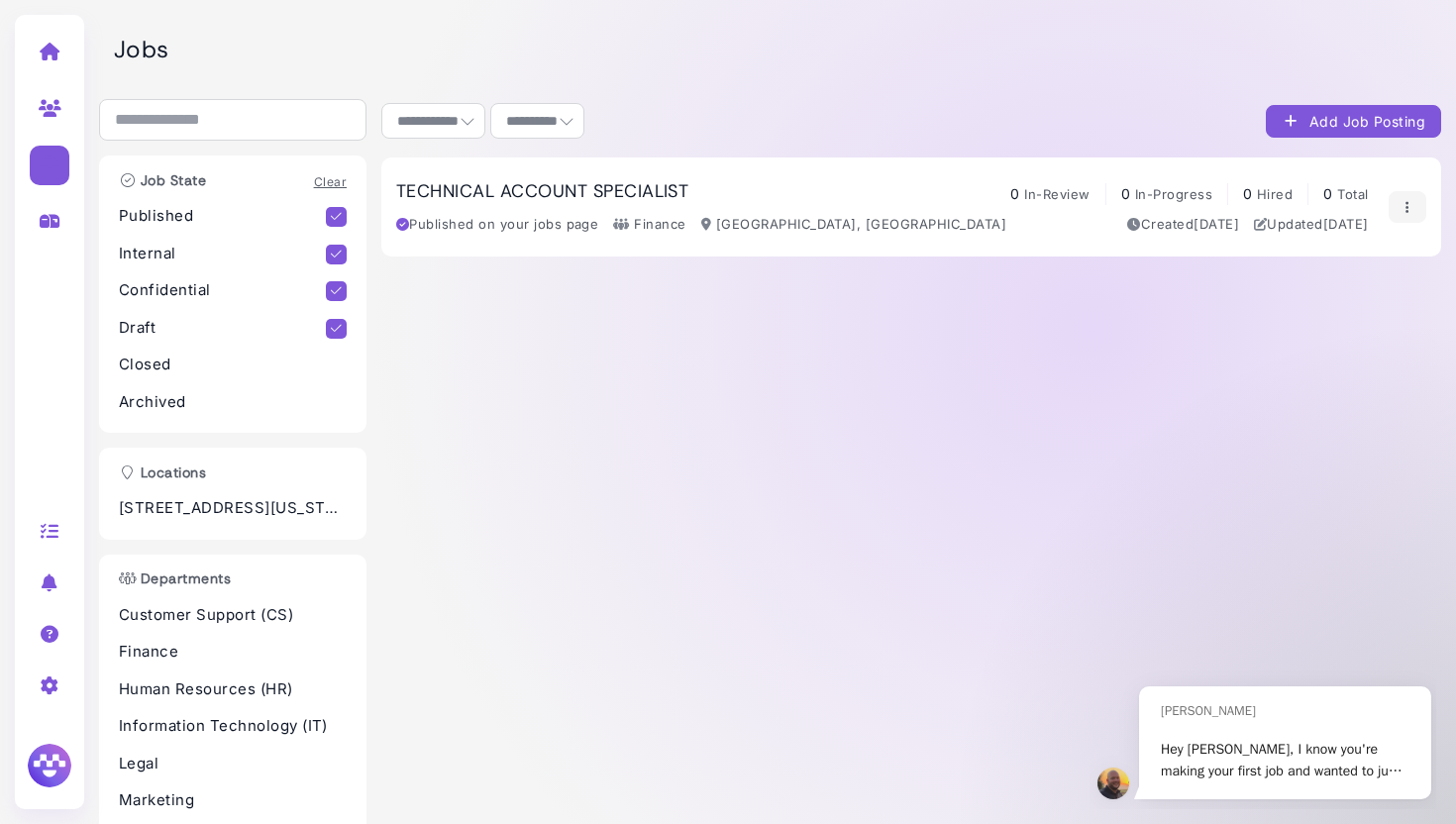 scroll, scrollTop: 0, scrollLeft: 0, axis: both 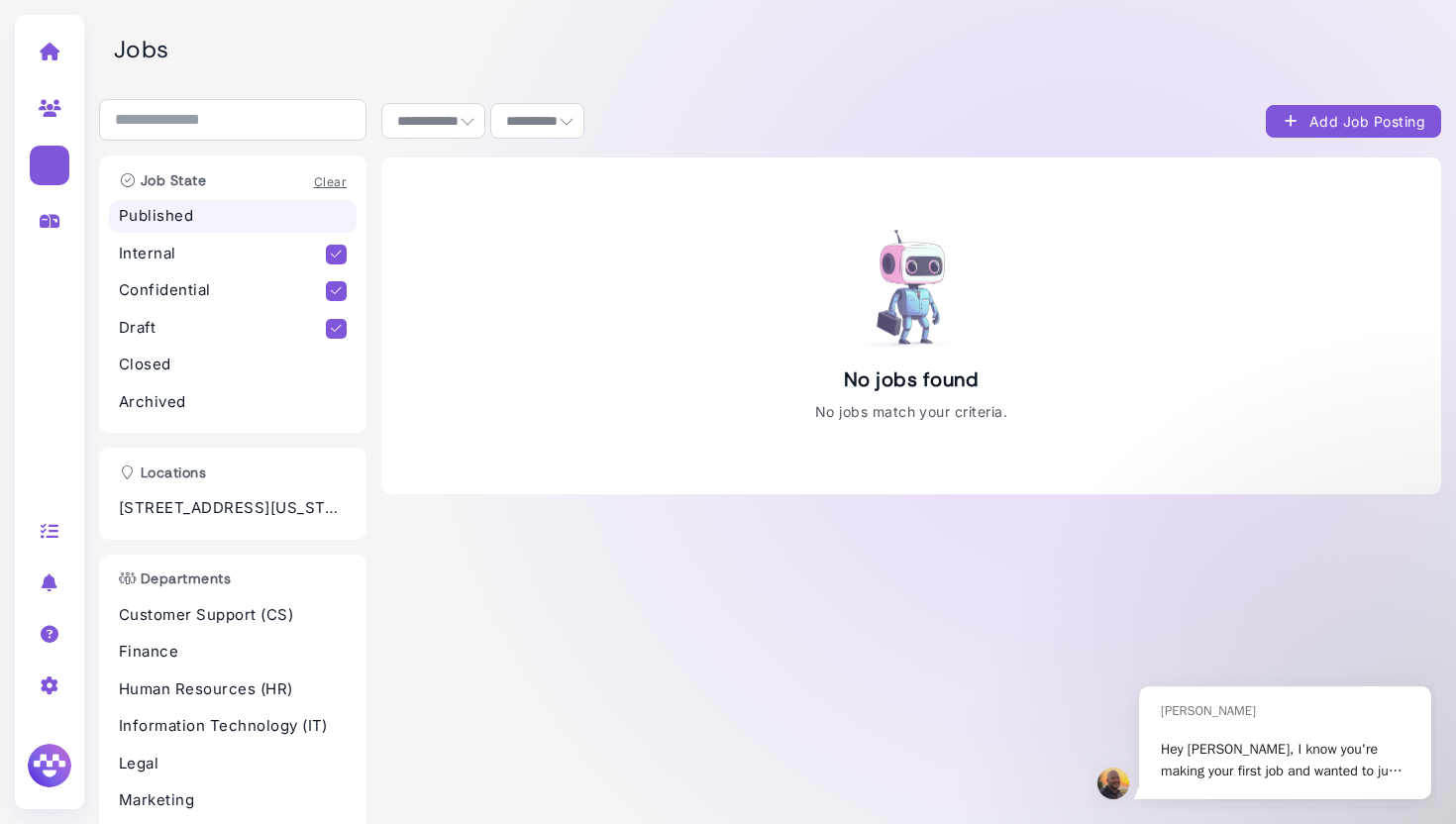click on "Published" at bounding box center (233, 216) 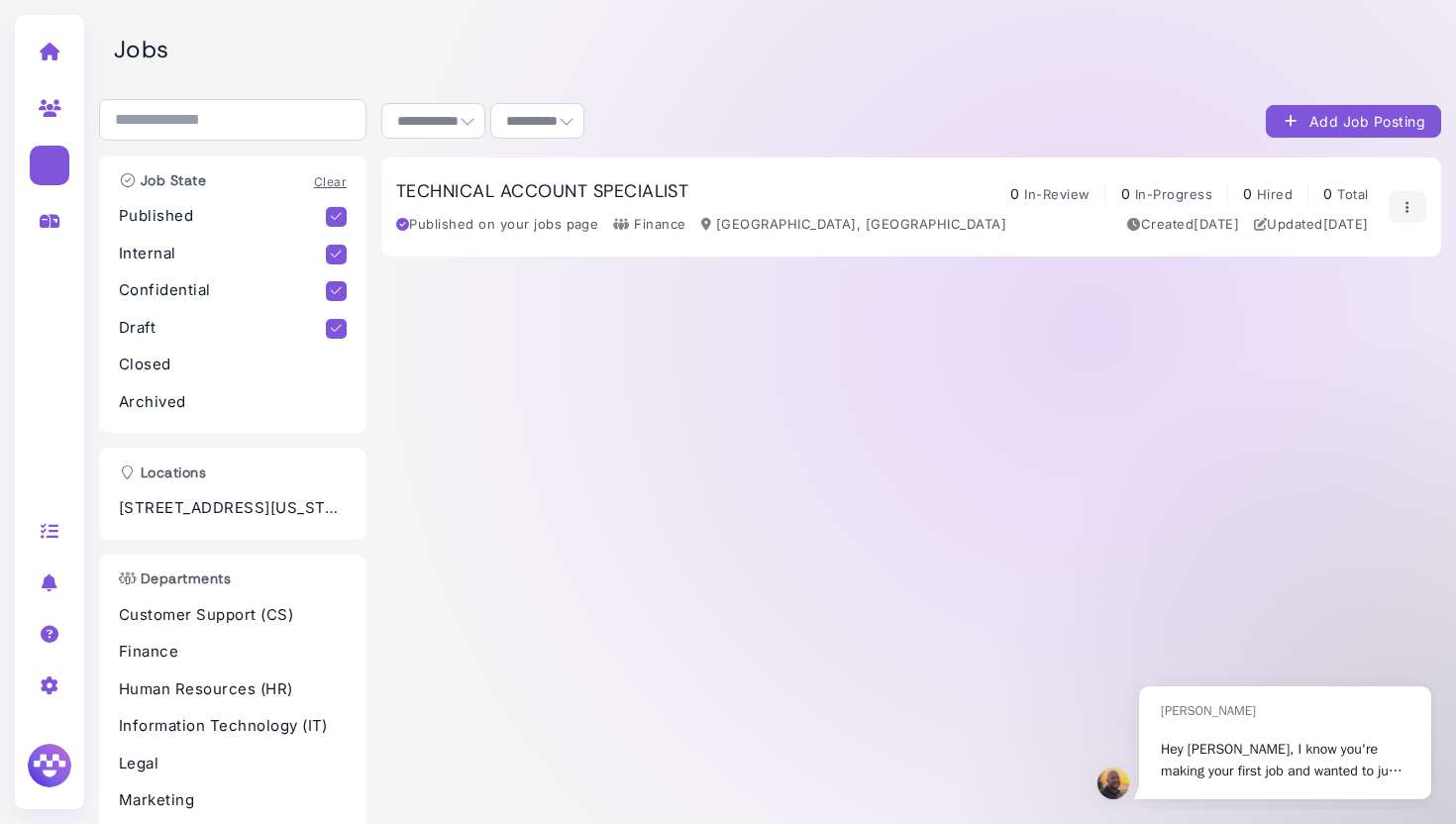 click on "Published" at bounding box center (222, 216) 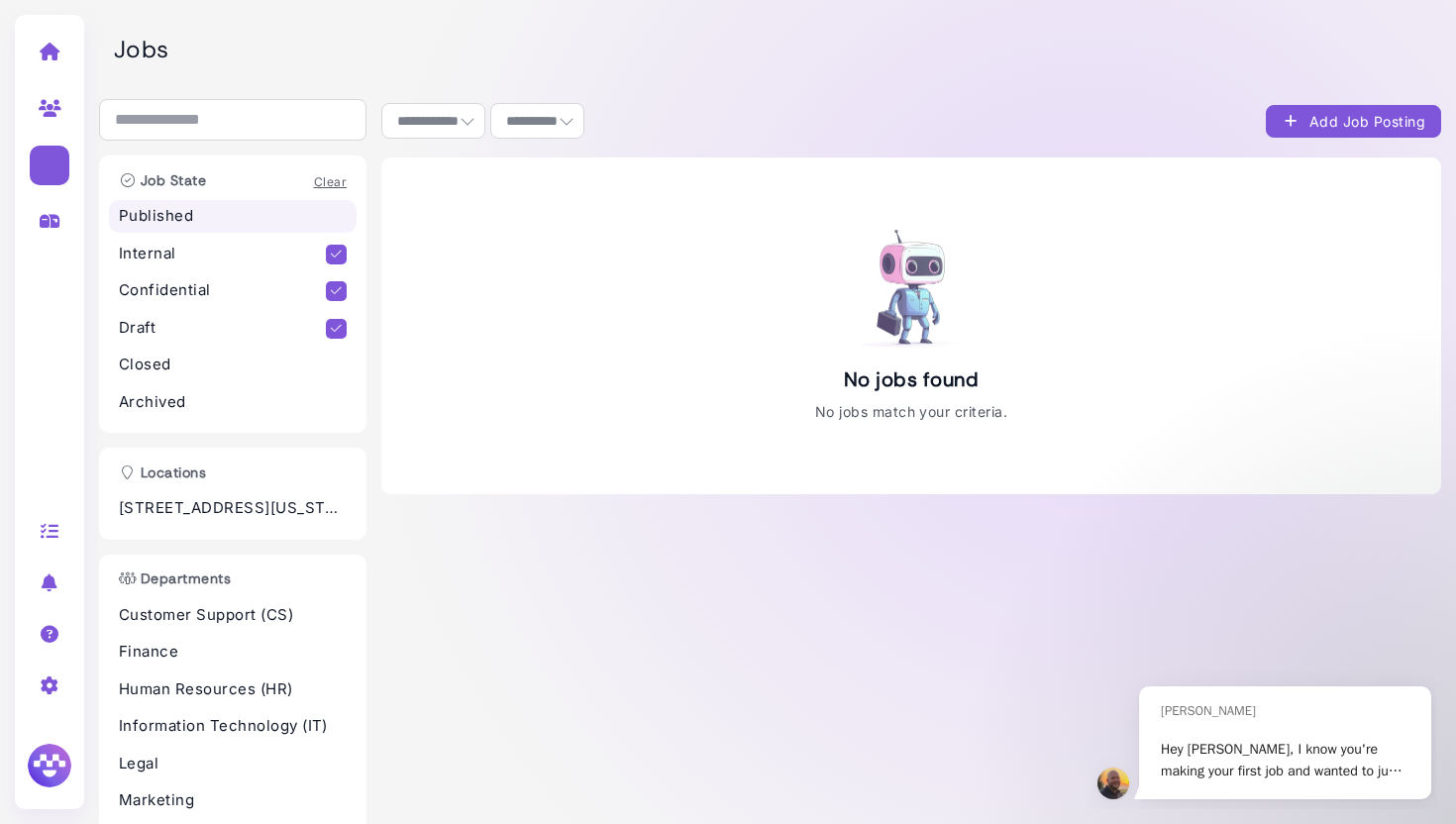 click on "Published" at bounding box center [233, 216] 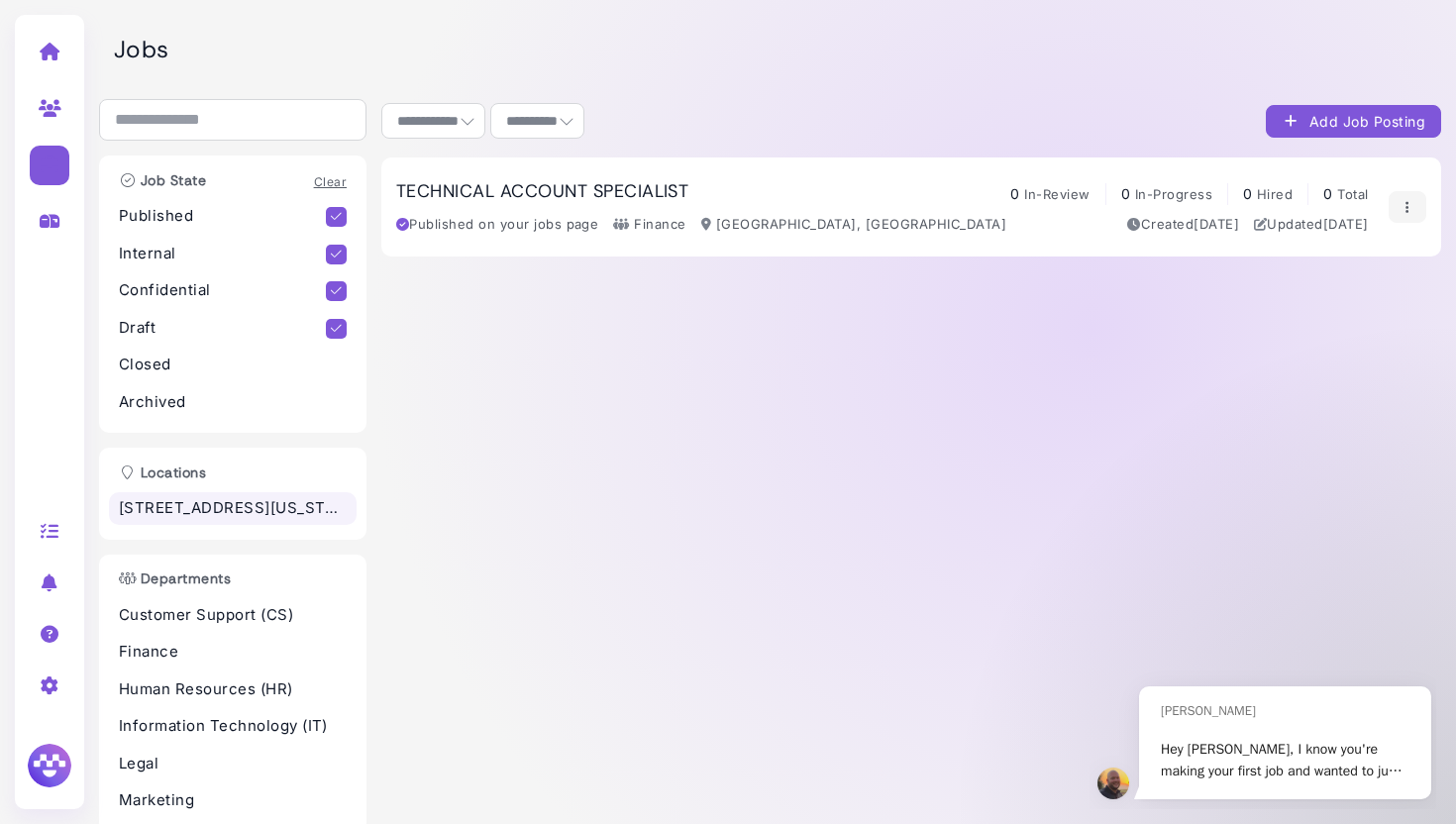click on "[STREET_ADDRESS][US_STATE]" at bounding box center (233, 508) 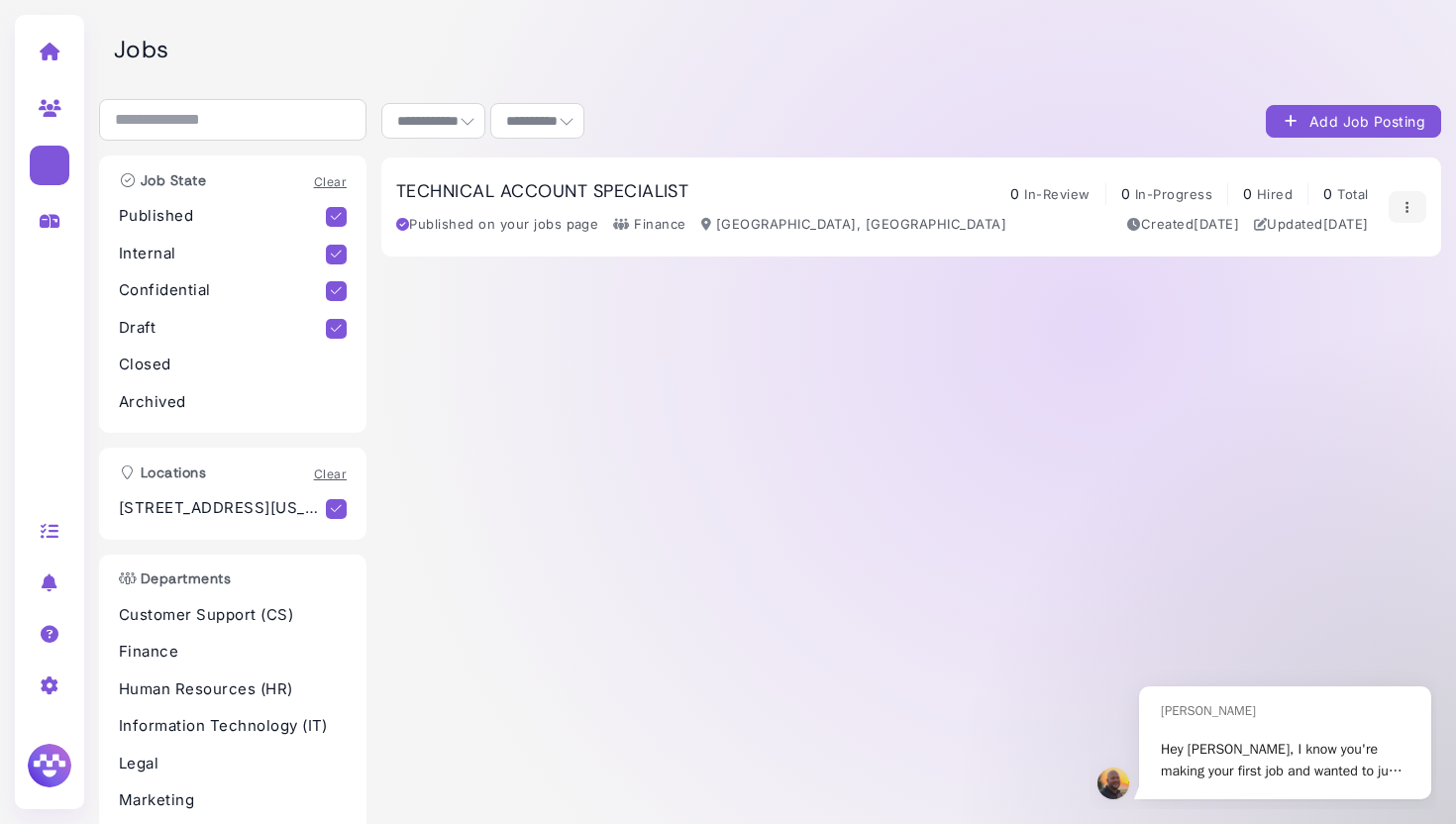 select on "**********" 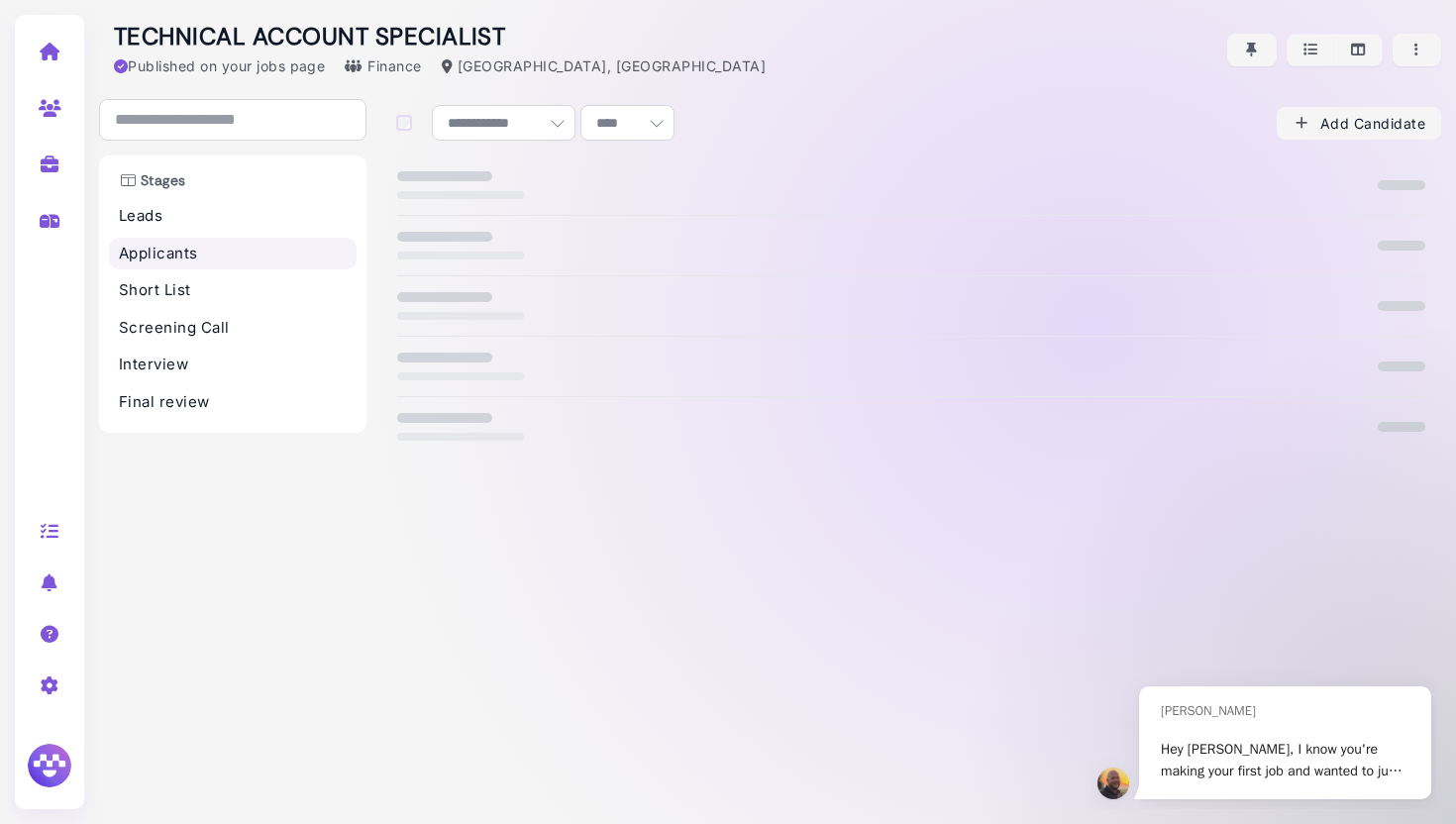 select on "**********" 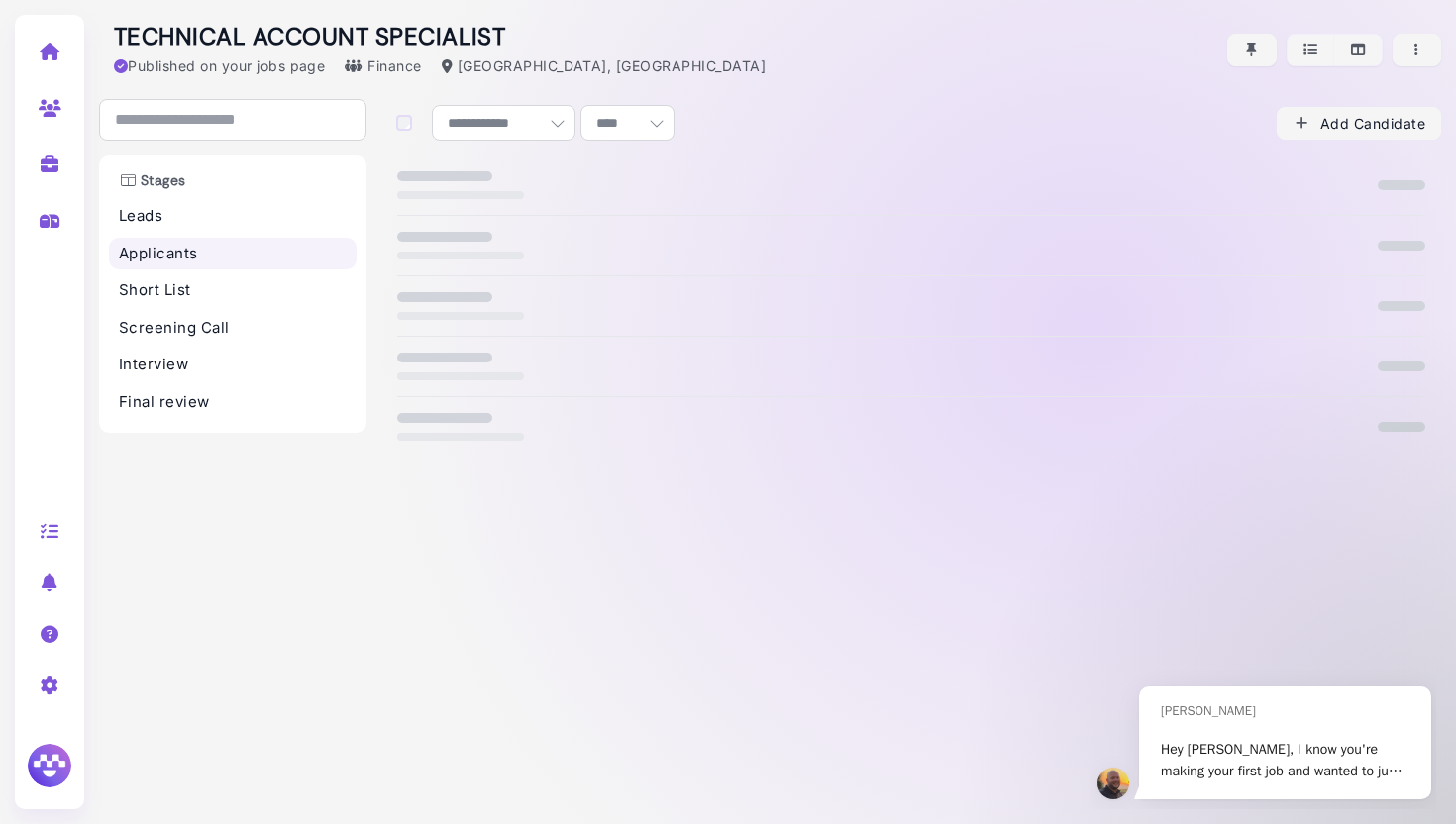 select on "**" 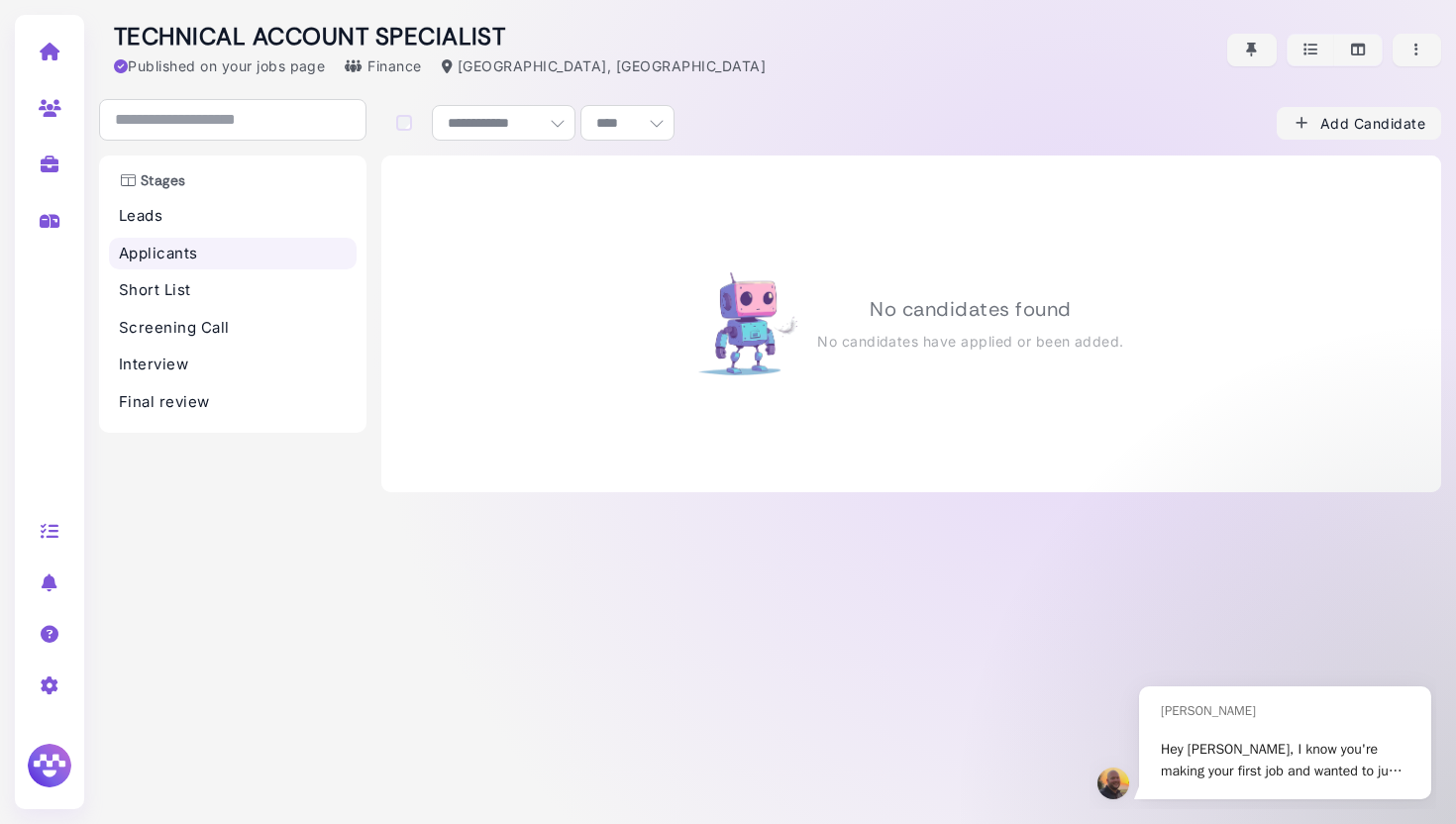 click on "Applicants" at bounding box center [233, 254] 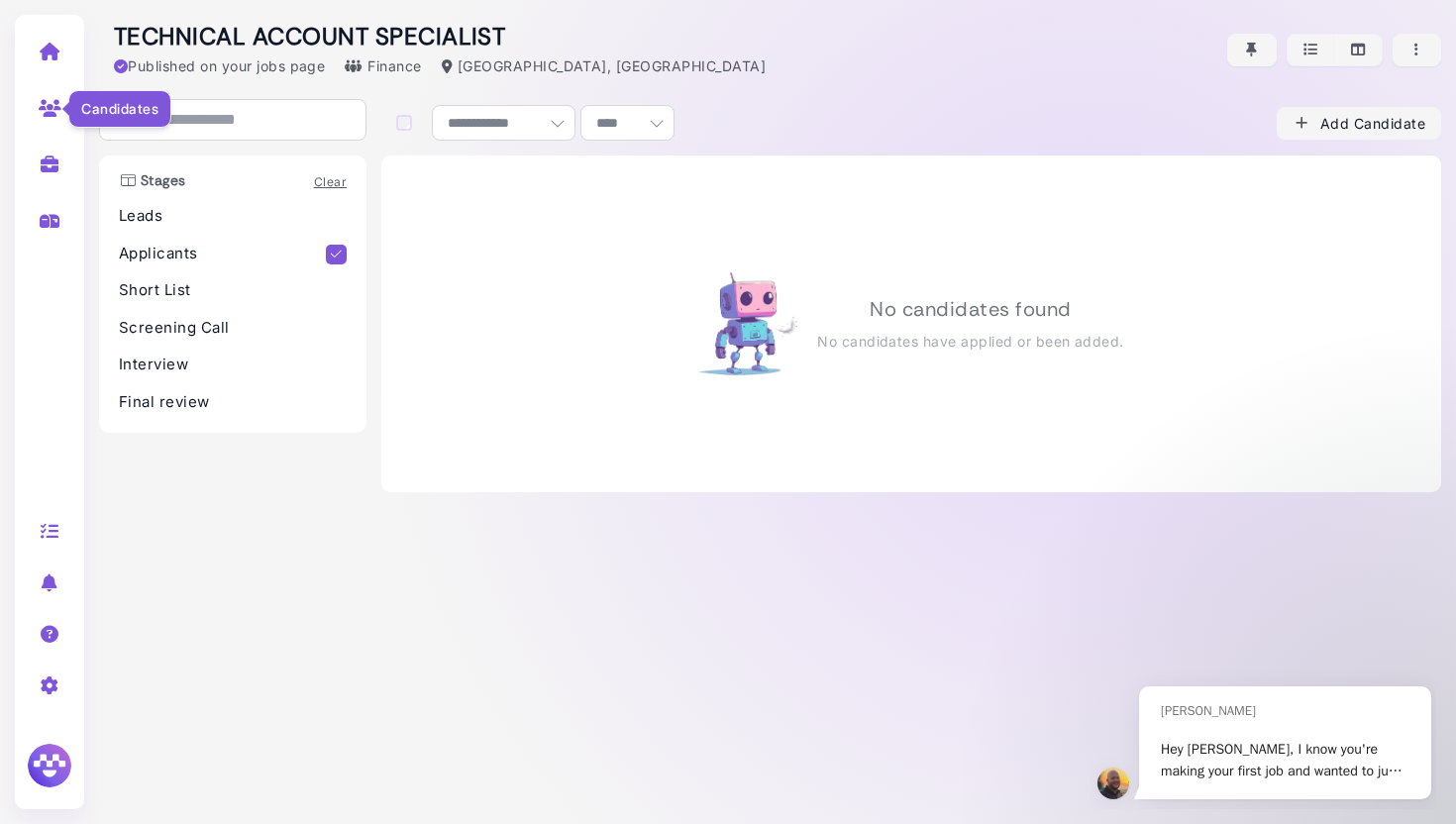 click at bounding box center [50, 108] 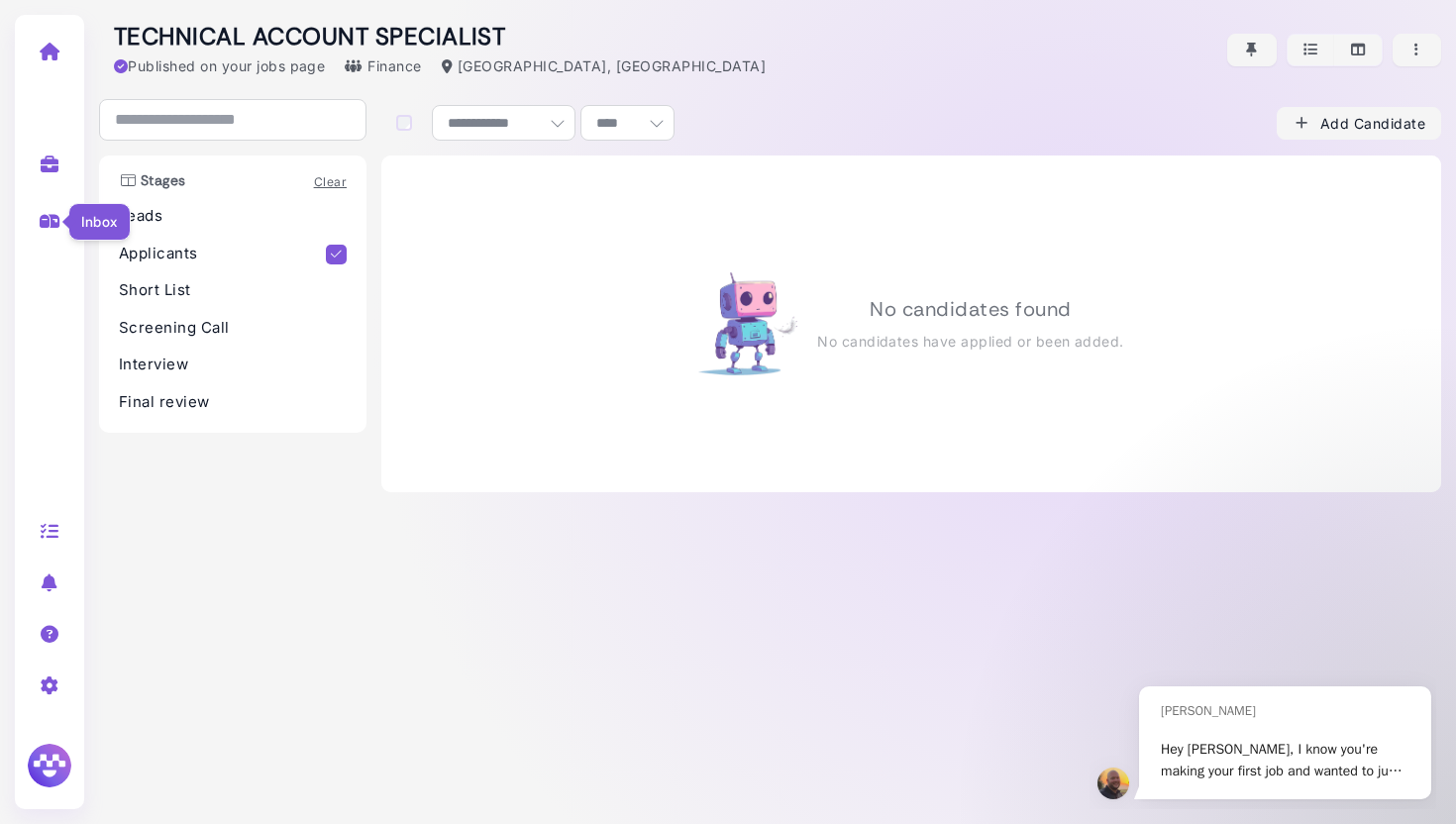 click at bounding box center [50, 221] 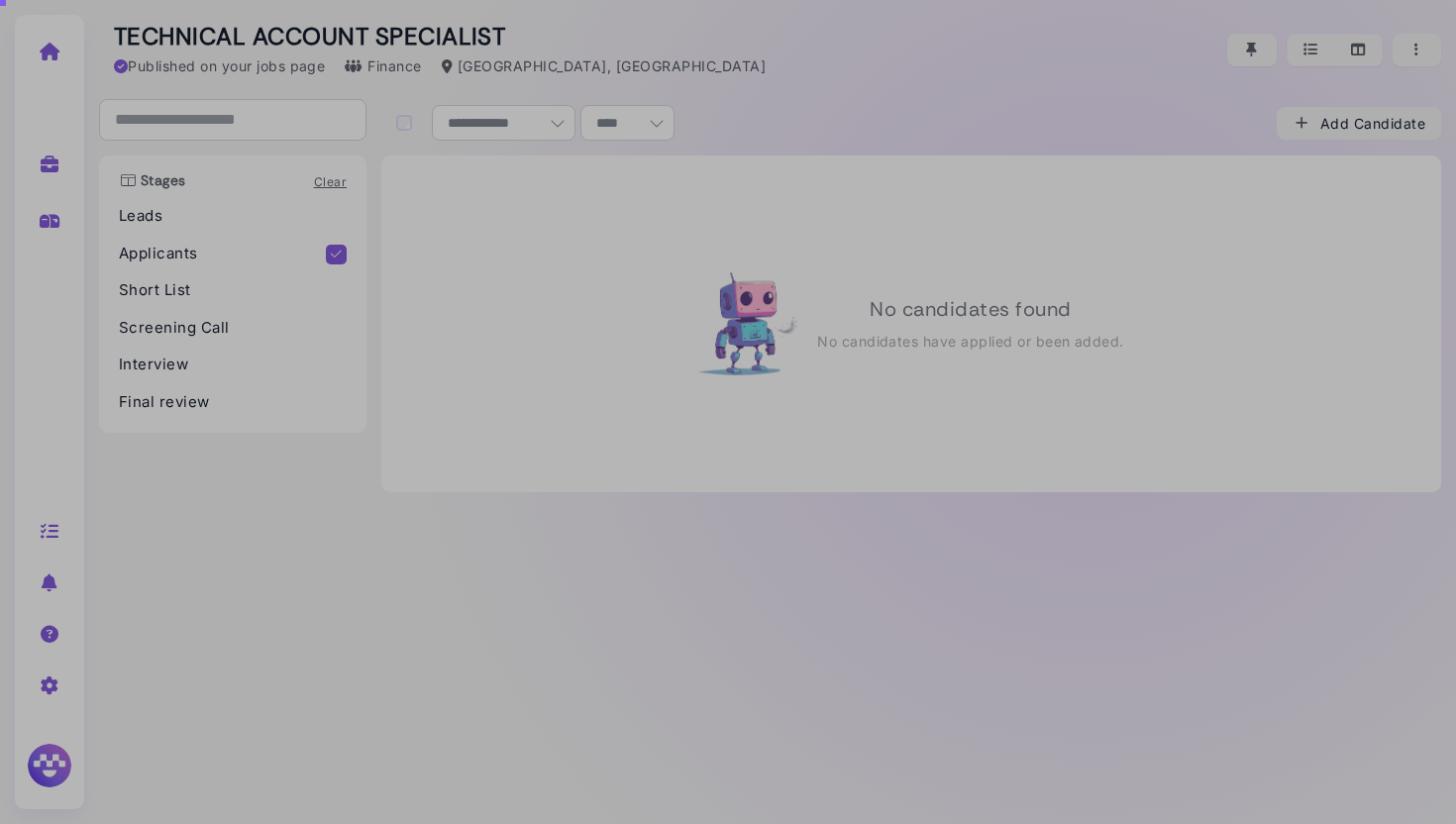 select on "****" 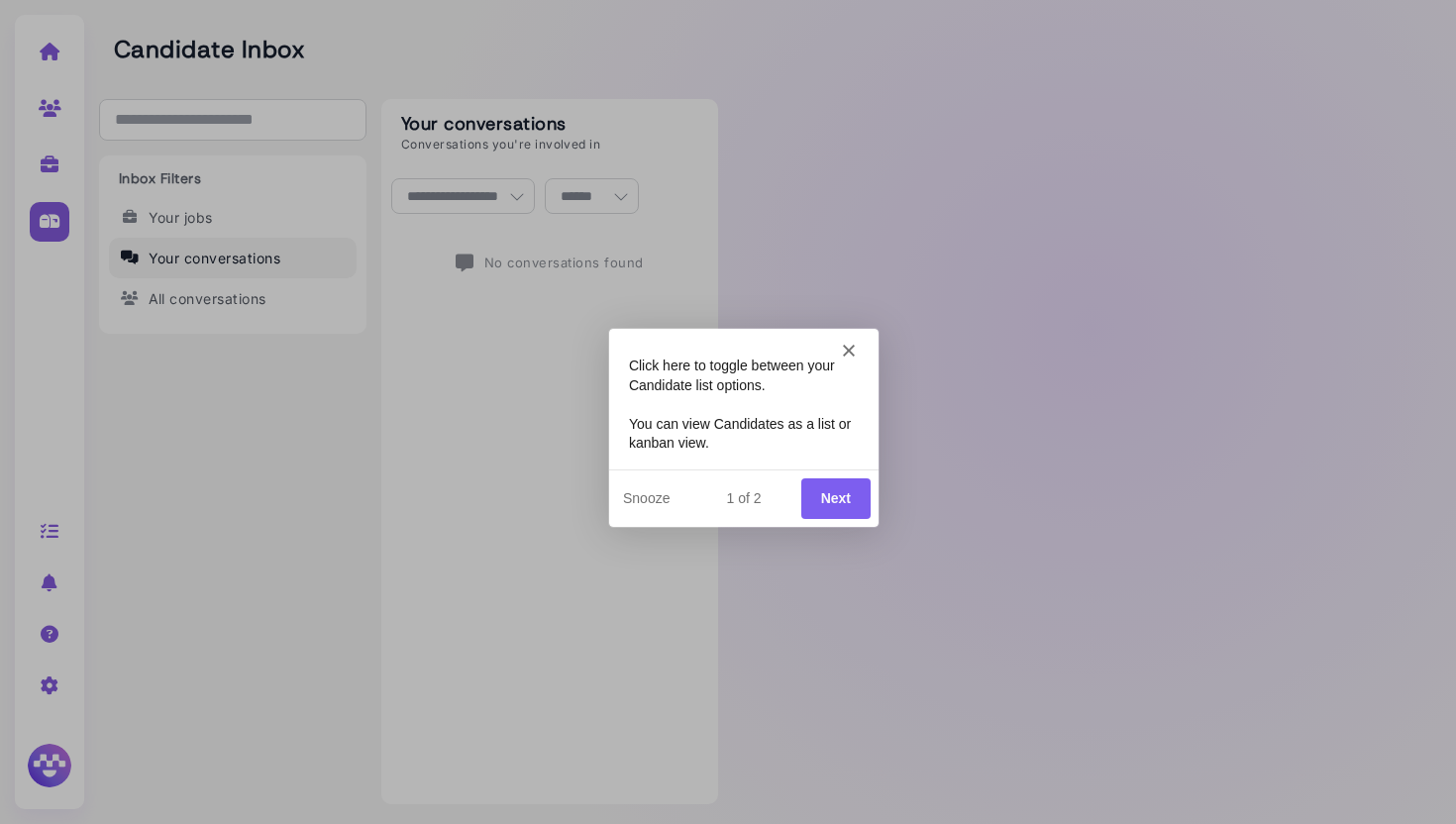 scroll, scrollTop: 0, scrollLeft: 0, axis: both 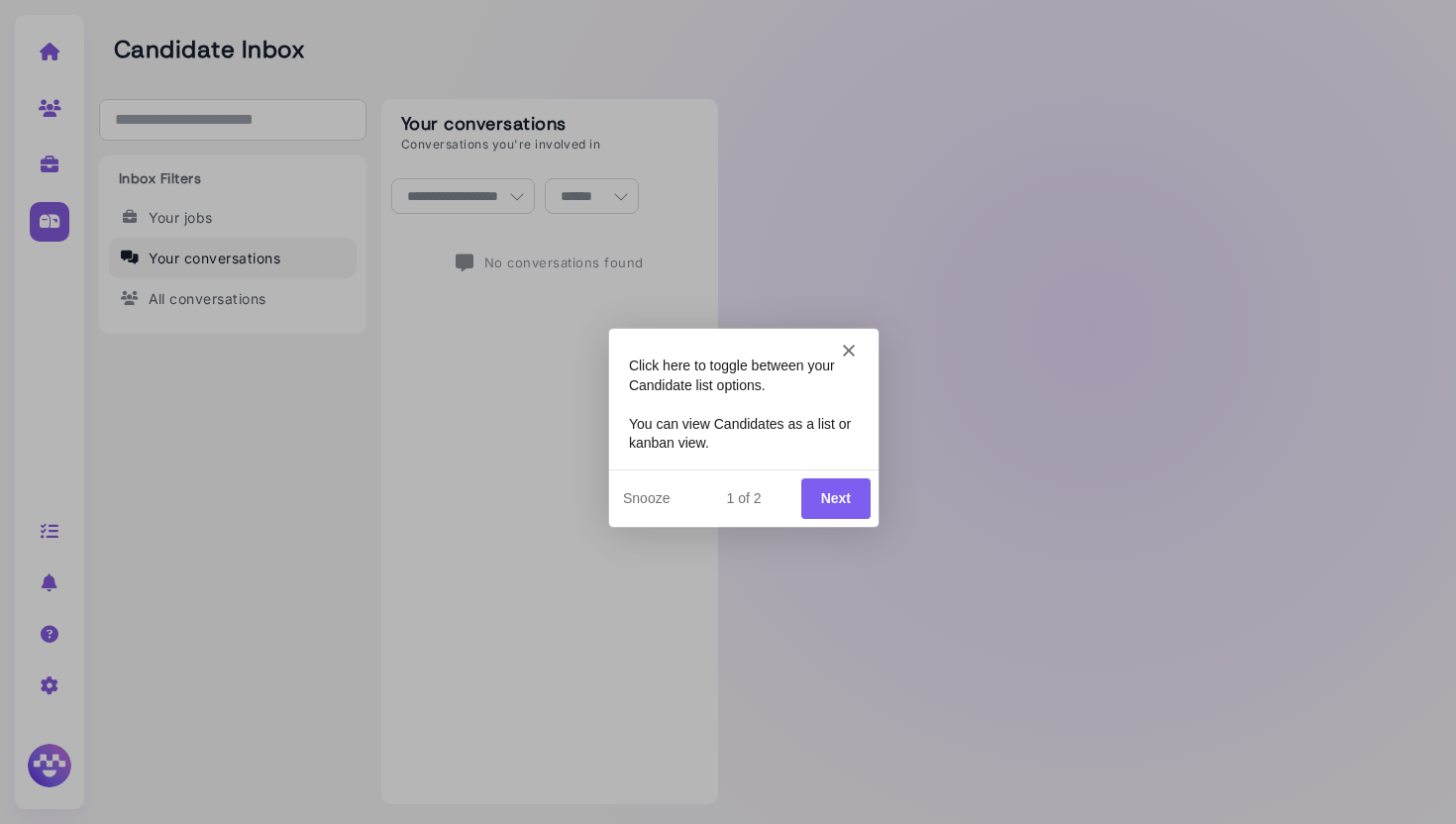 click on "Next" at bounding box center [835, 497] 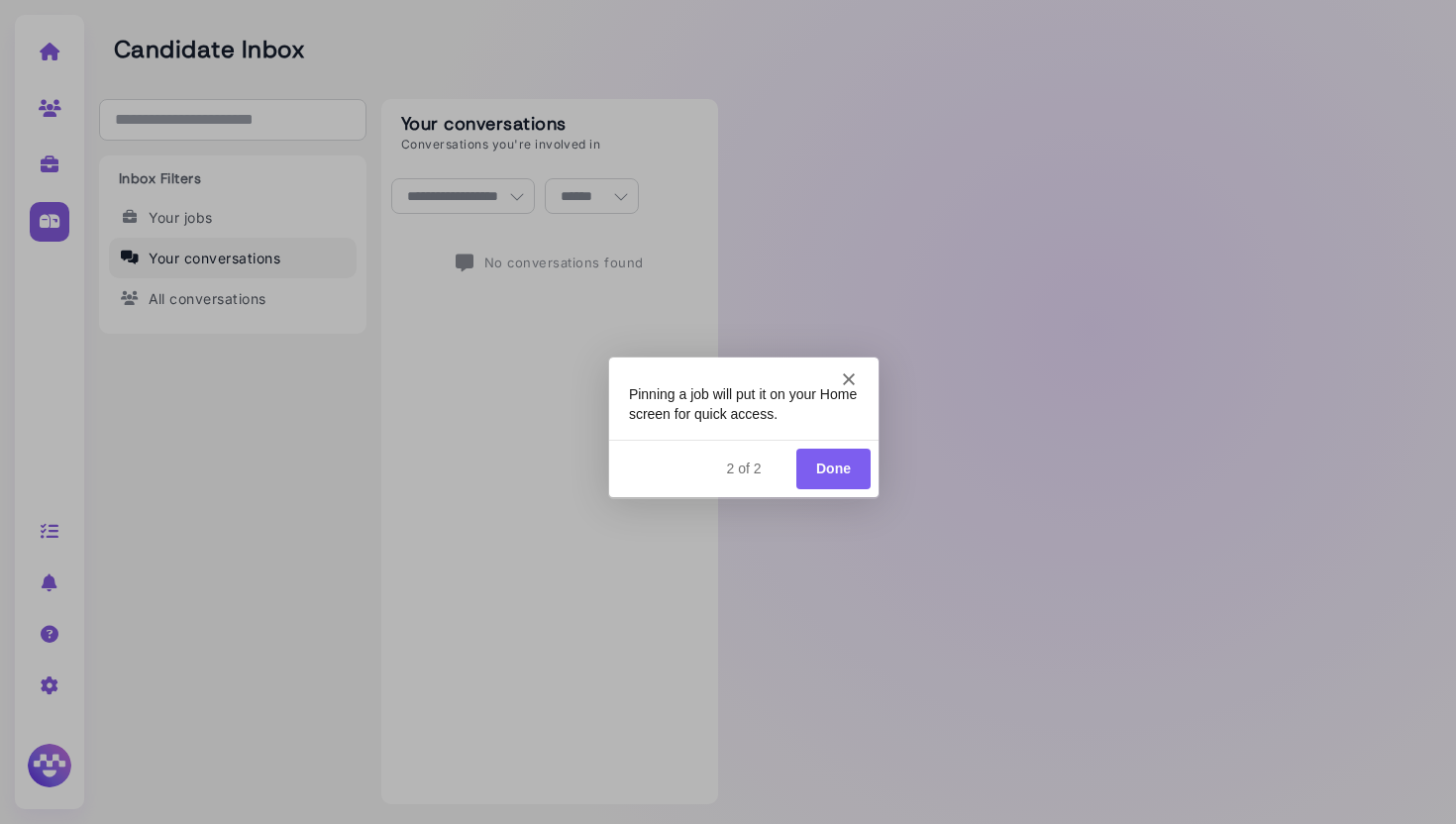 scroll, scrollTop: 0, scrollLeft: 0, axis: both 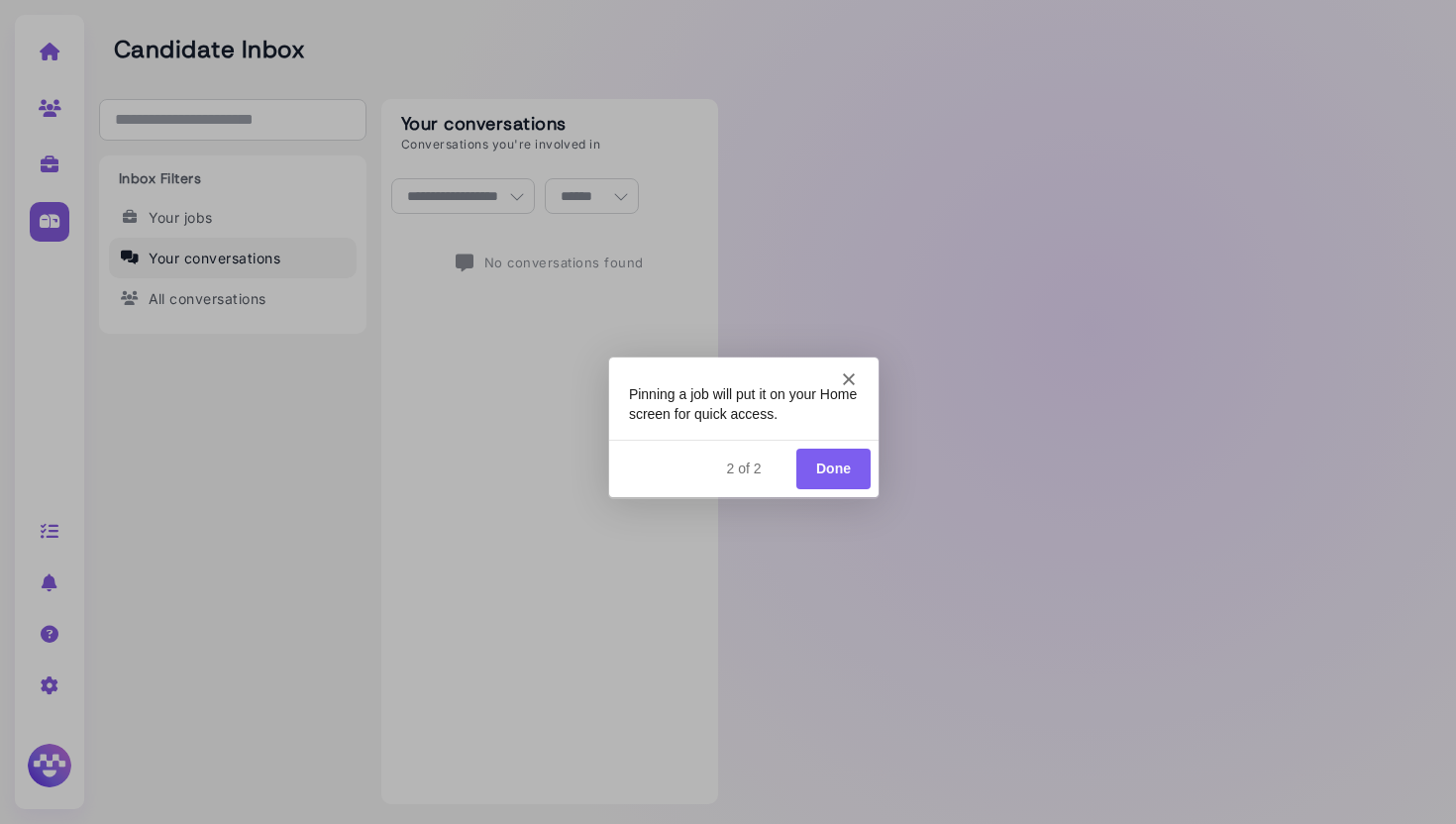 click on "Done" at bounding box center (832, 467) 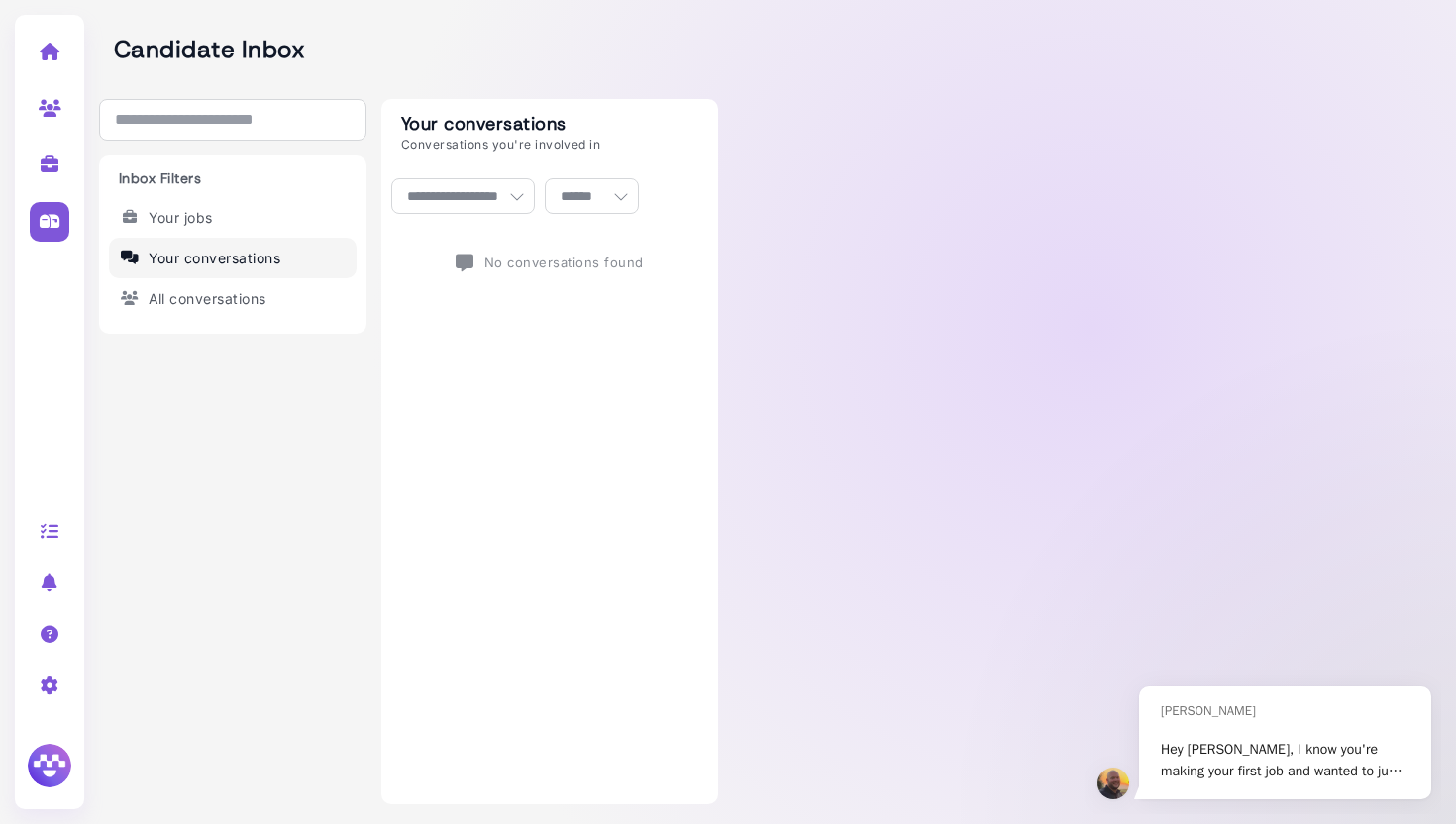 scroll, scrollTop: 0, scrollLeft: 0, axis: both 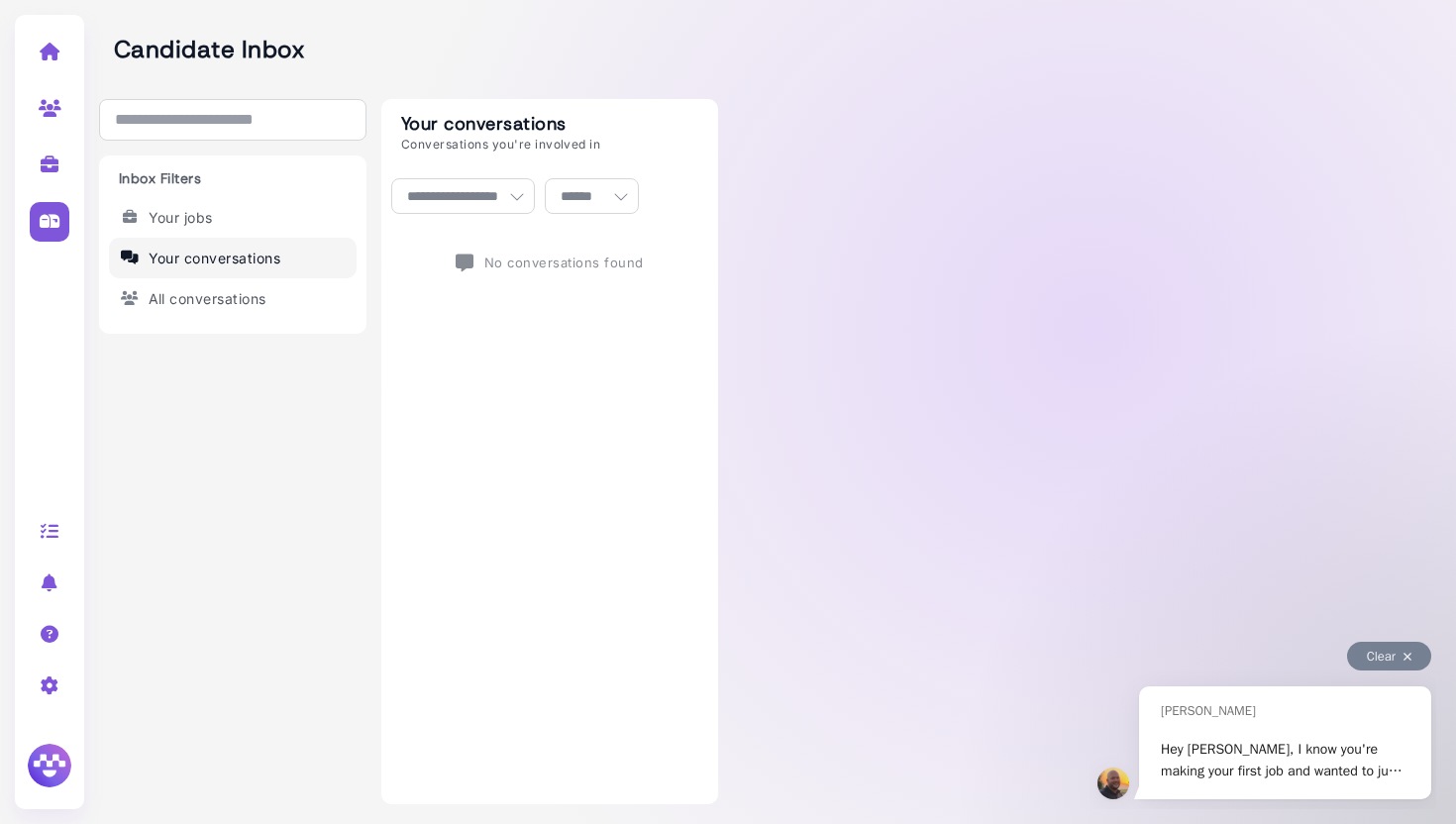 click on "Hey [PERSON_NAME],  I know you're making your first job and wanted to jump in quick.  Can you send over your company's LinkedIn page? We verify companies so job boards can post them faster.   I can get it done same day and we'll just need to do this once." at bounding box center (1285, 757) 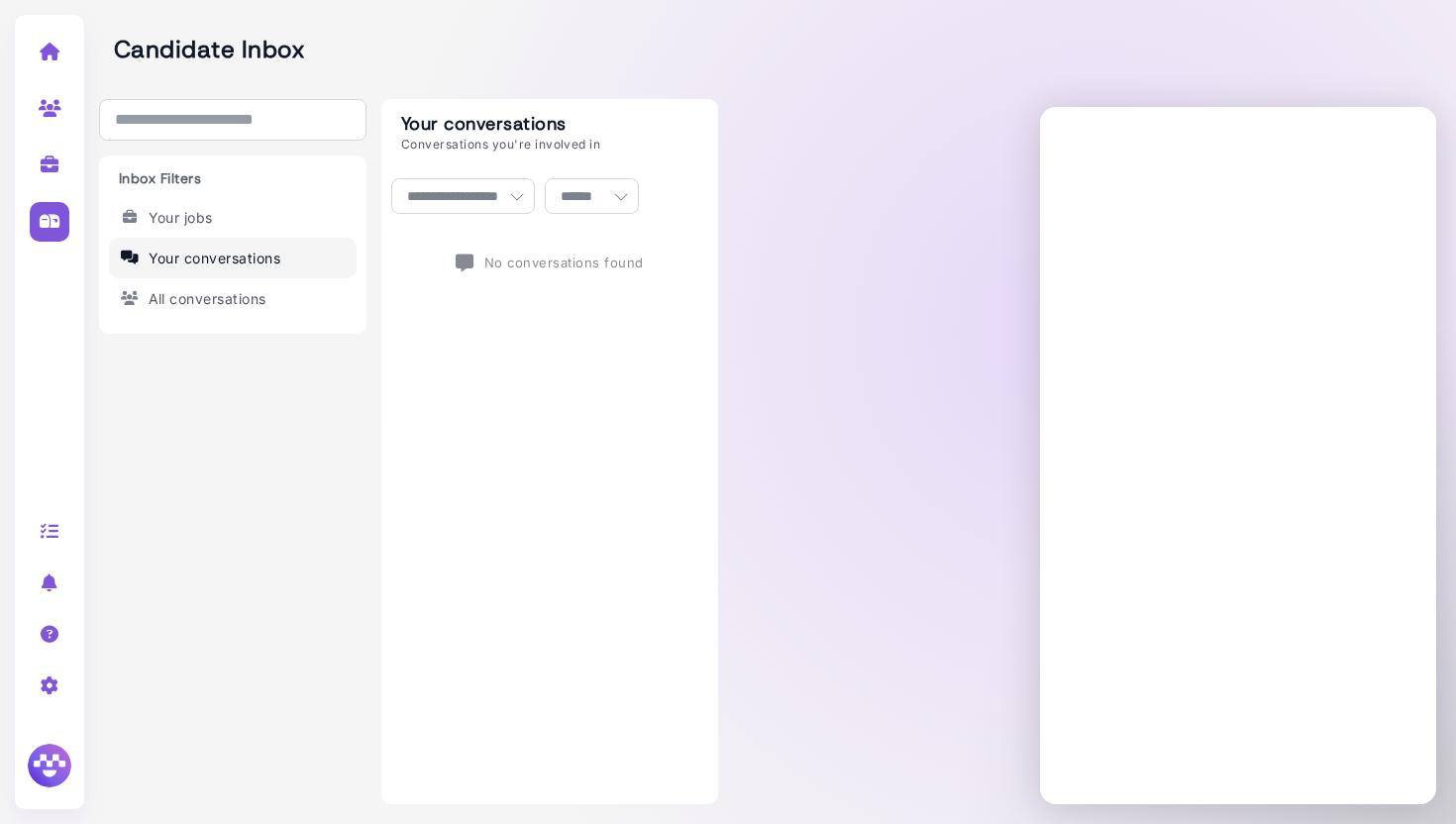 scroll, scrollTop: 0, scrollLeft: 0, axis: both 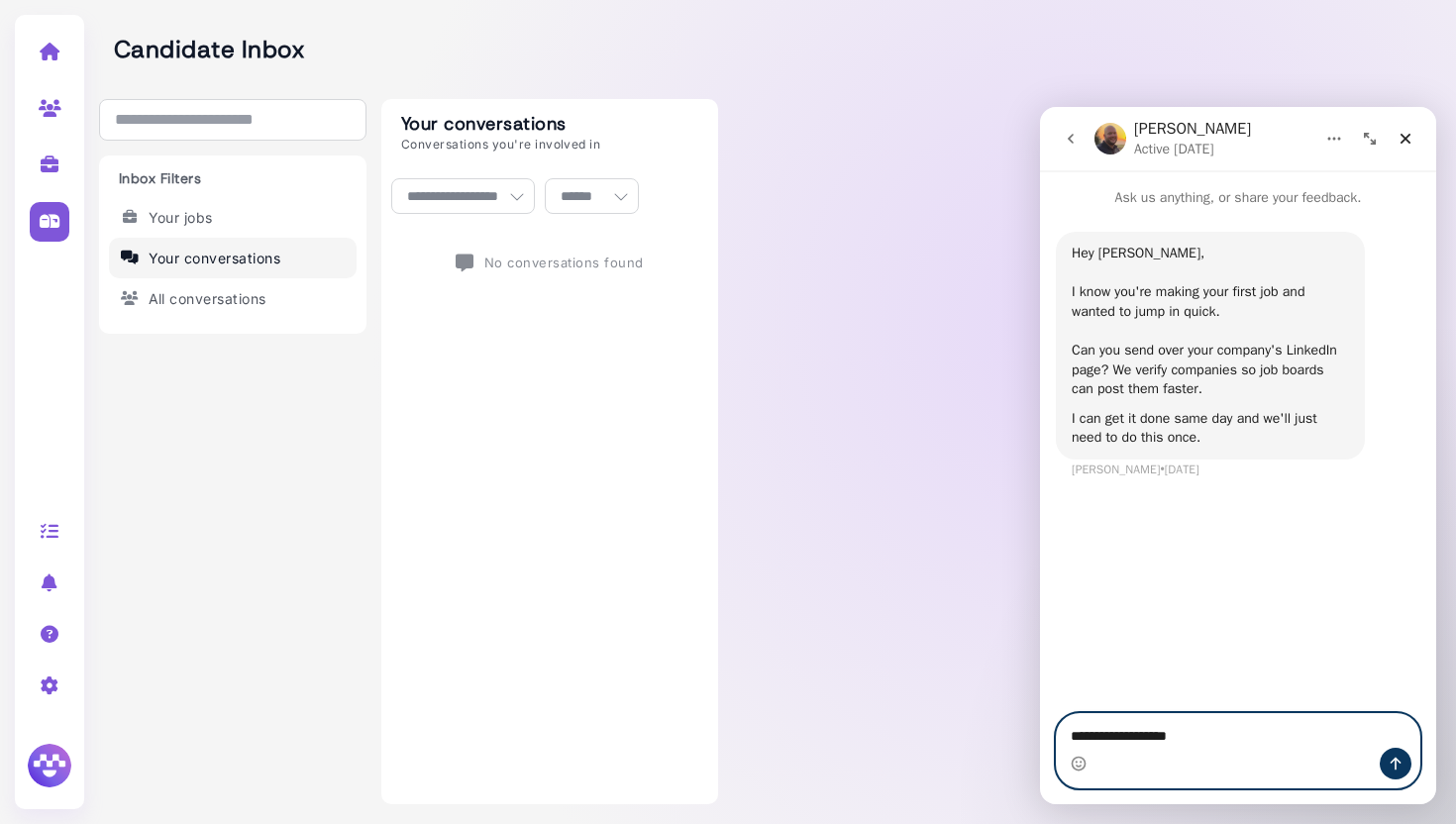 click on "**********" at bounding box center (1238, 731) 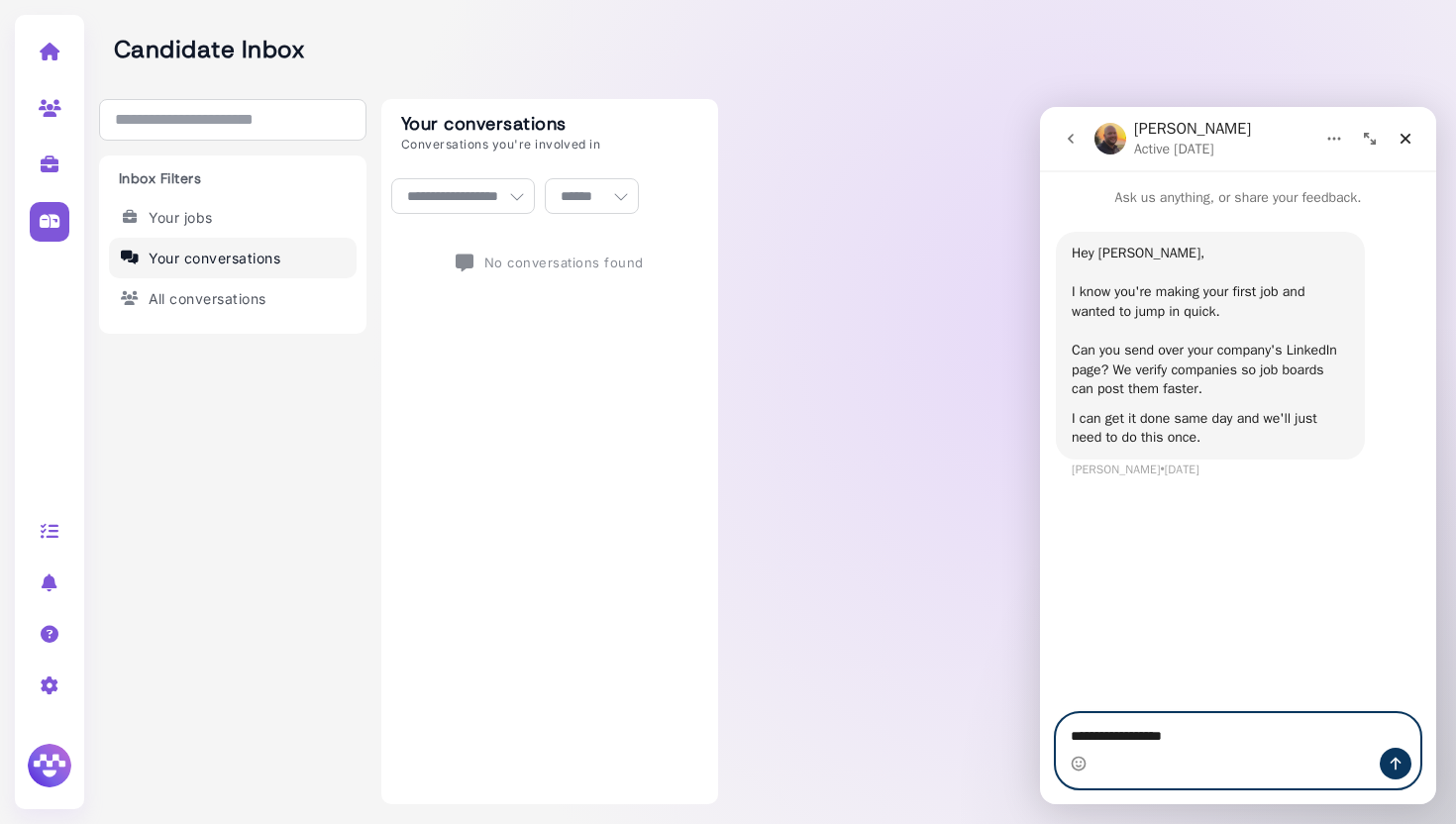 click on "**********" at bounding box center [1238, 731] 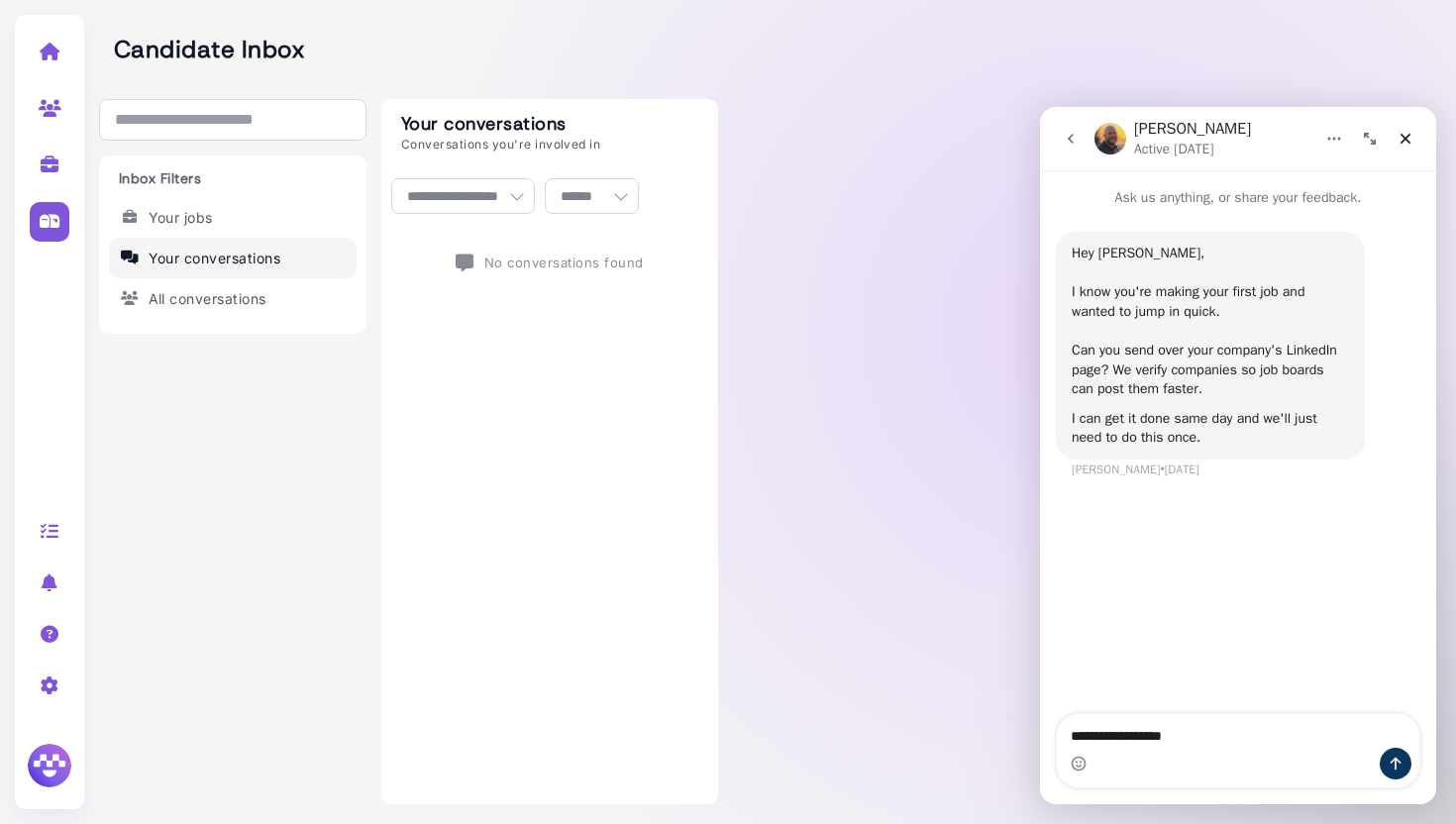 click at bounding box center [1238, 764] 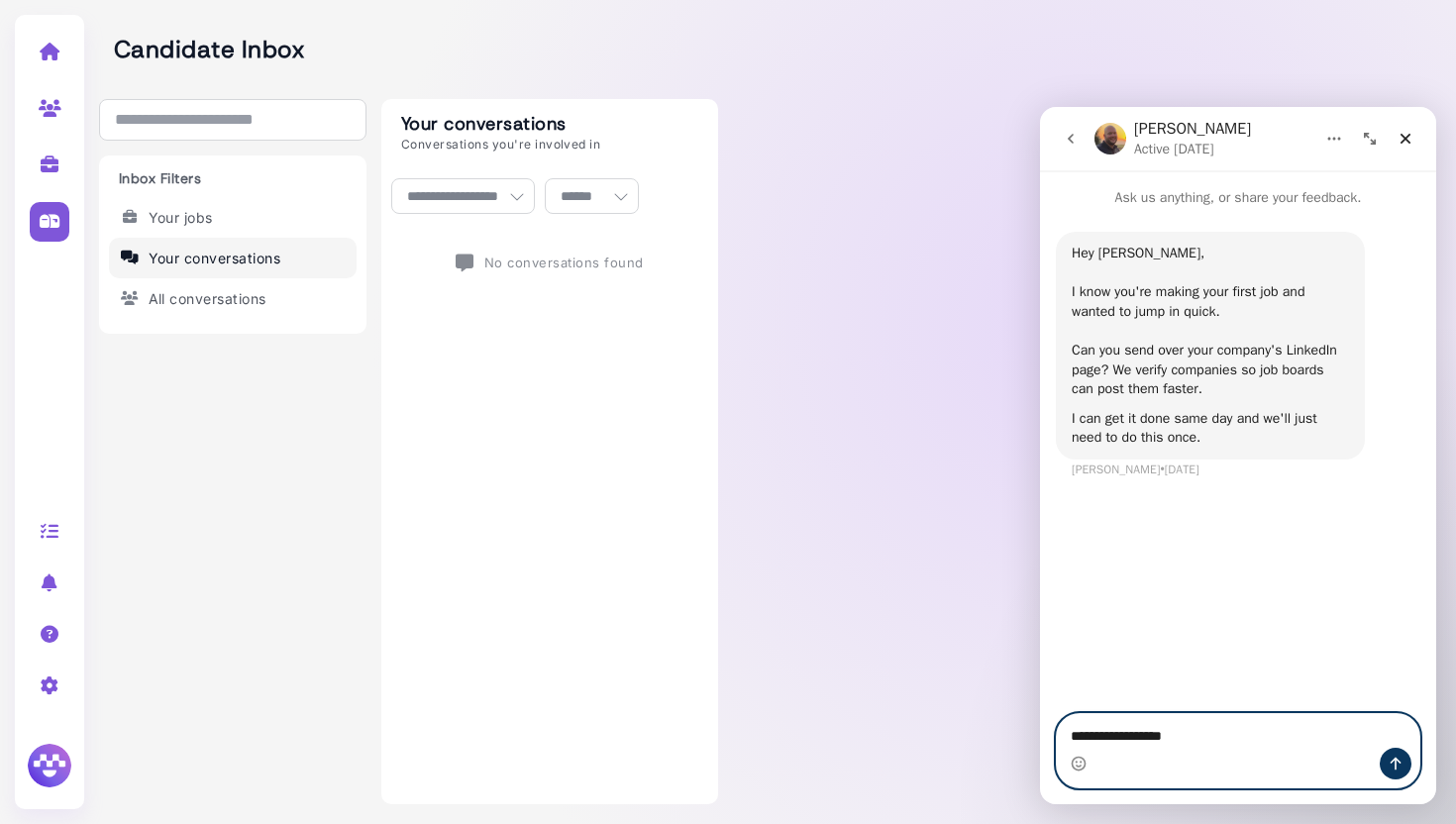 click on "**********" at bounding box center (1238, 731) 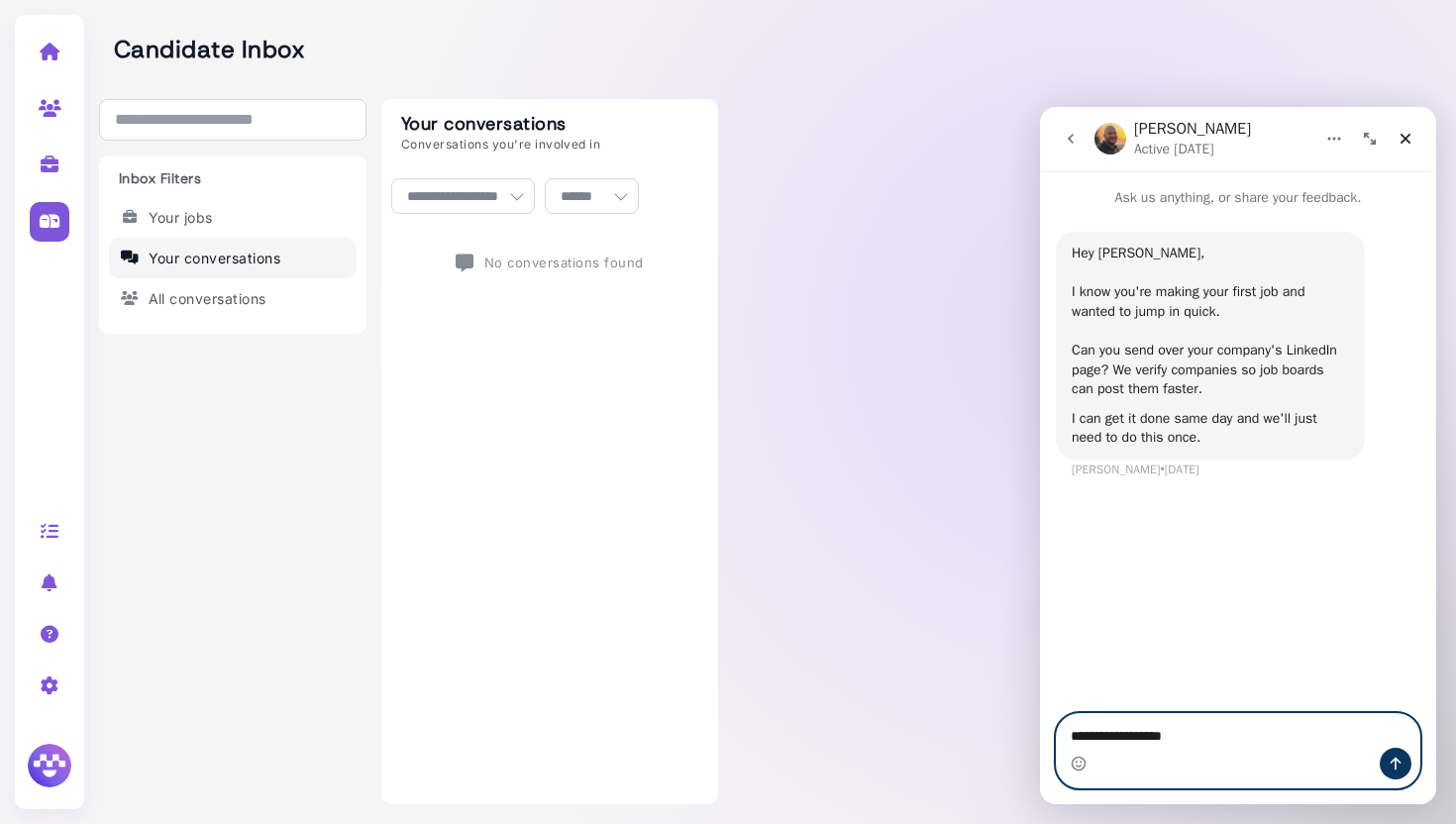 paste on "**********" 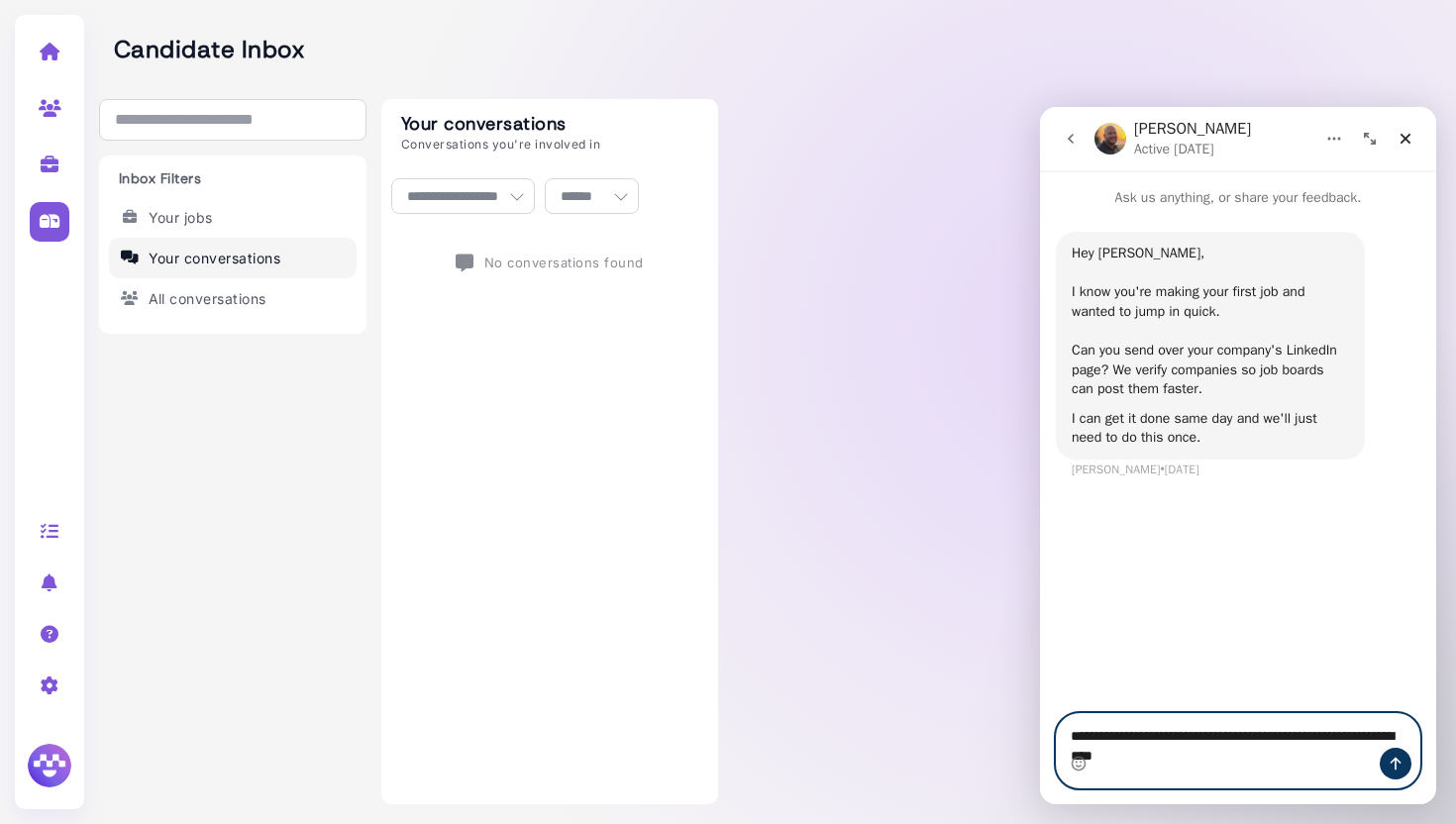 type on "**********" 